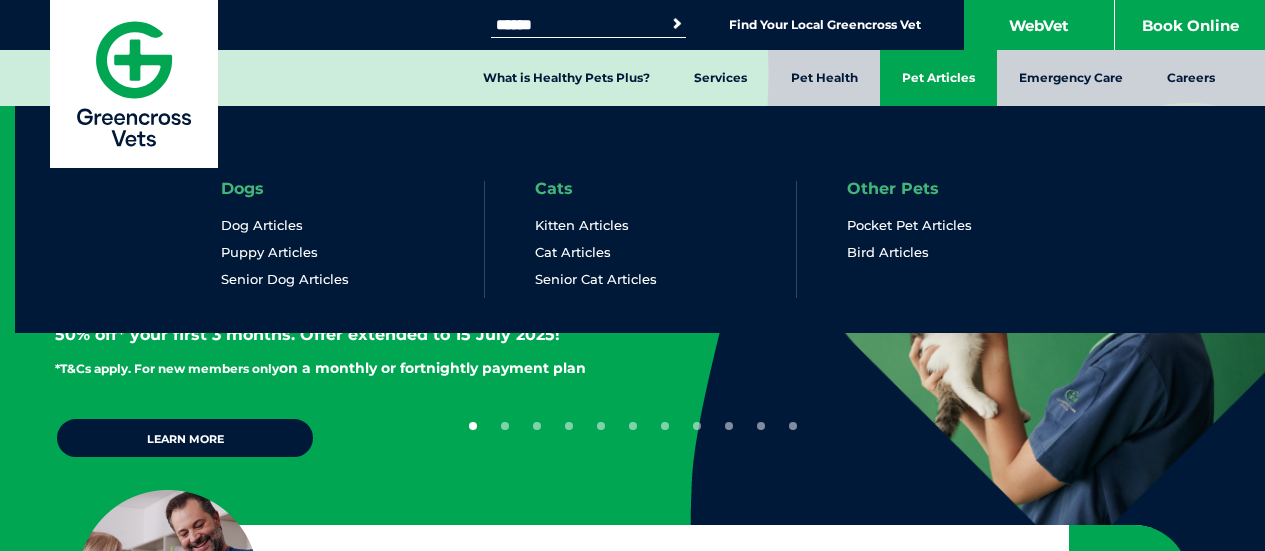 scroll, scrollTop: 0, scrollLeft: 0, axis: both 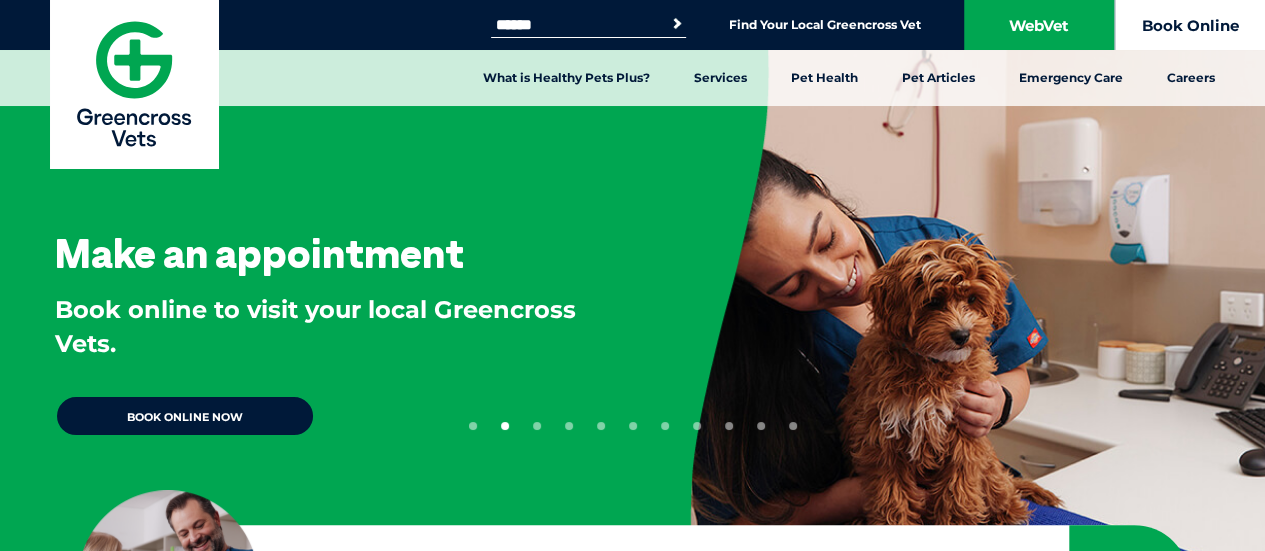 click on "Book Online" at bounding box center [1190, 25] 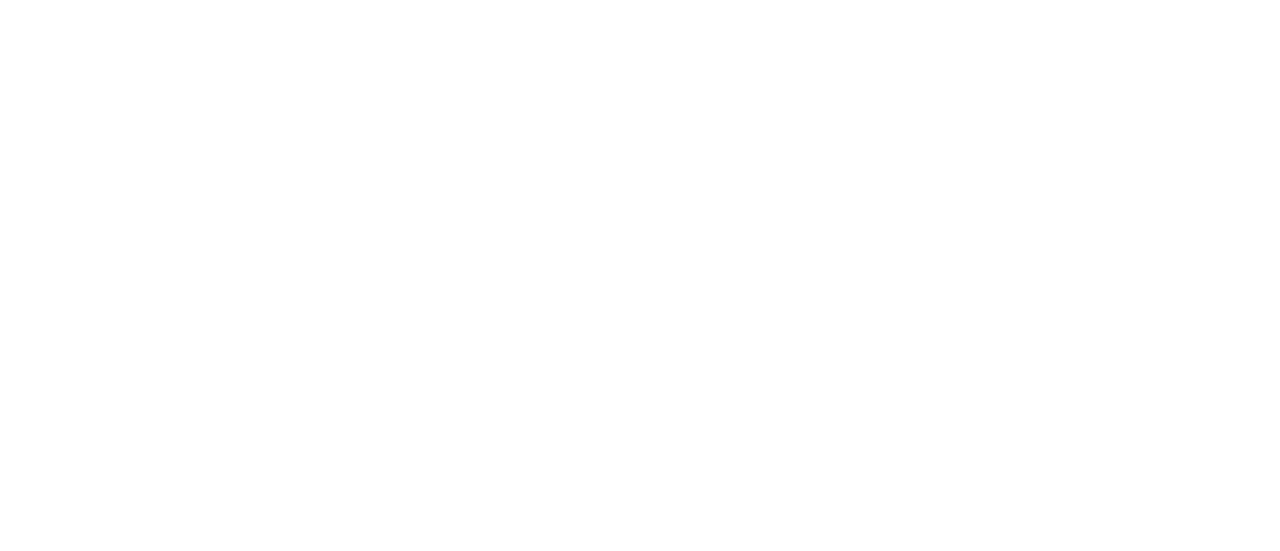 scroll, scrollTop: 0, scrollLeft: 0, axis: both 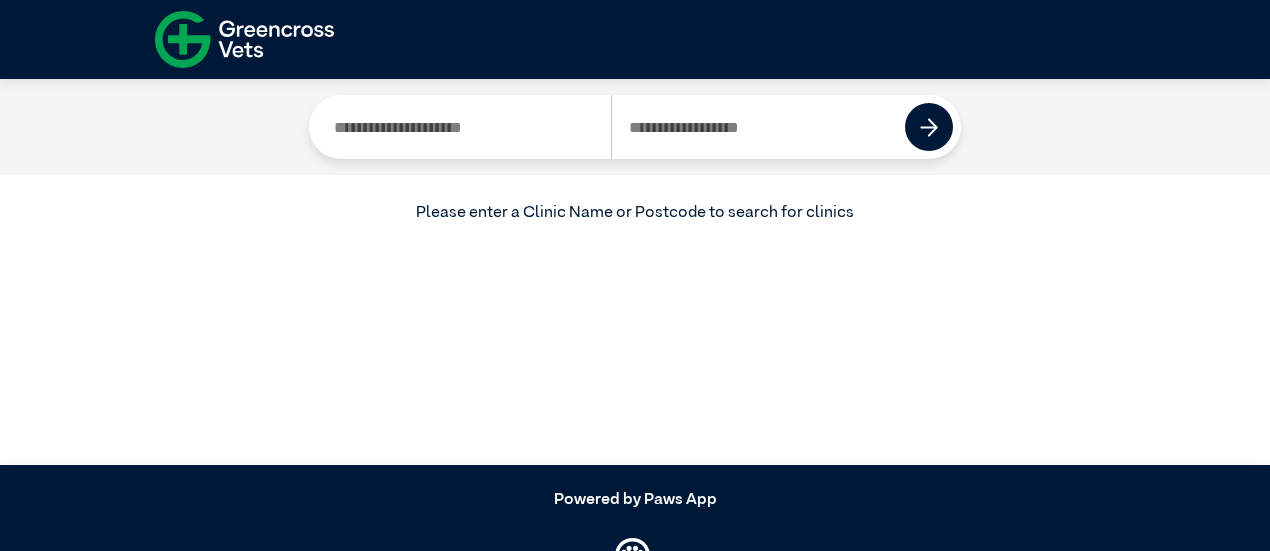 click at bounding box center (464, 127) 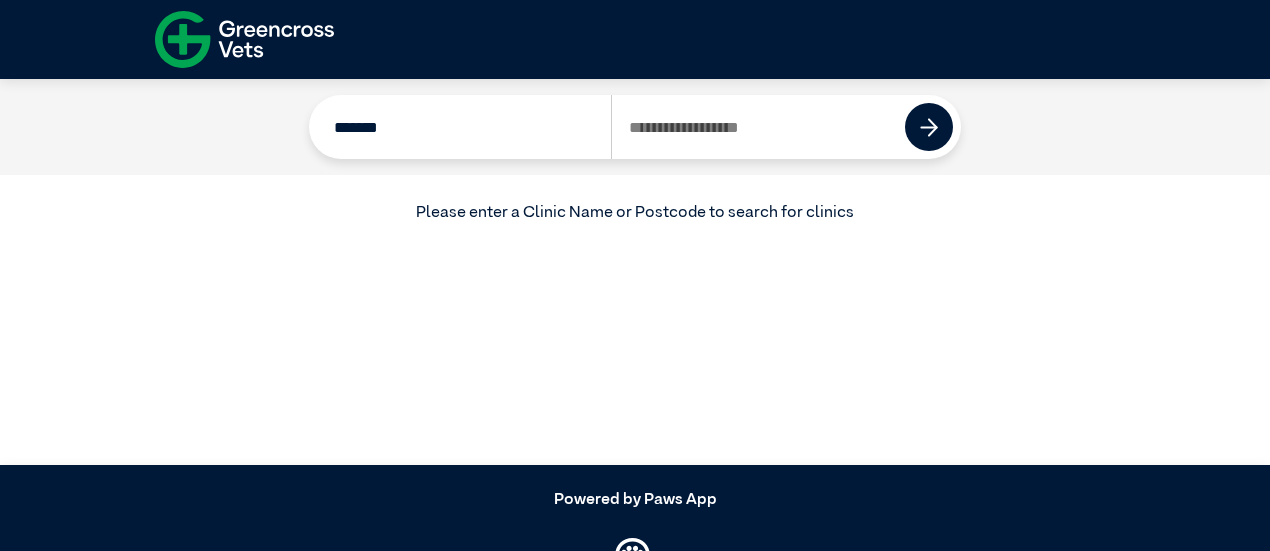 type on "*******" 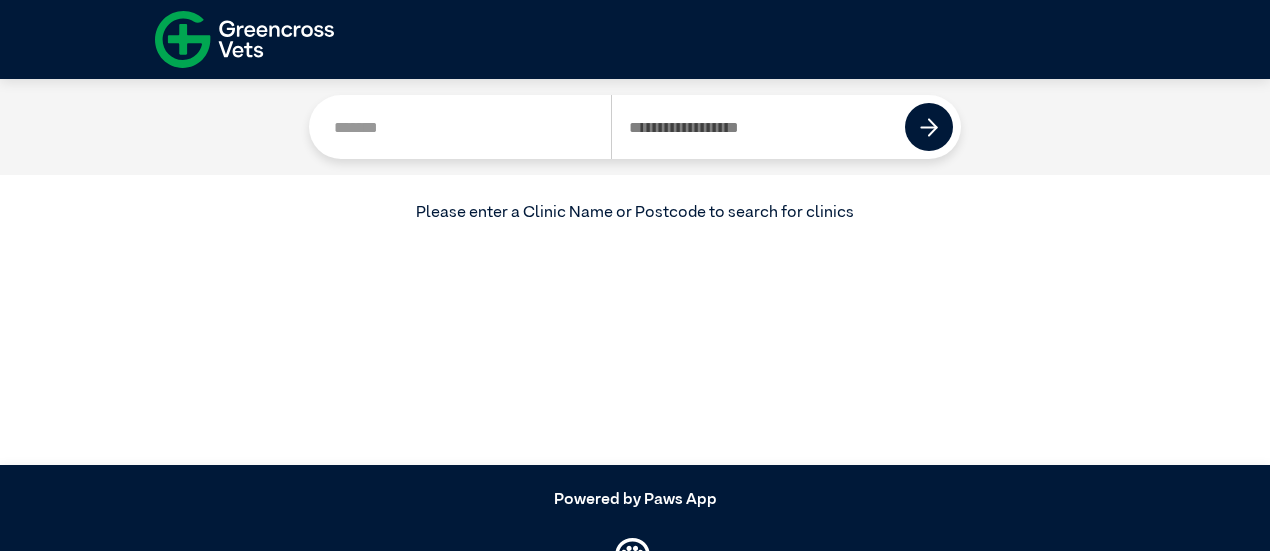 click at bounding box center [758, 127] 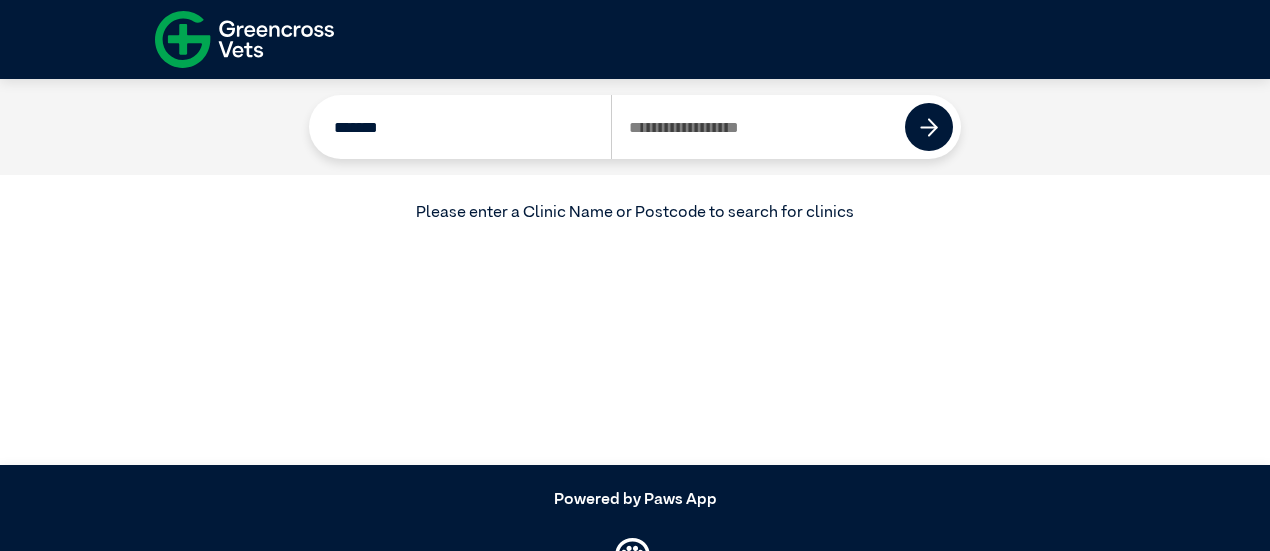 click on "*******" at bounding box center (464, 127) 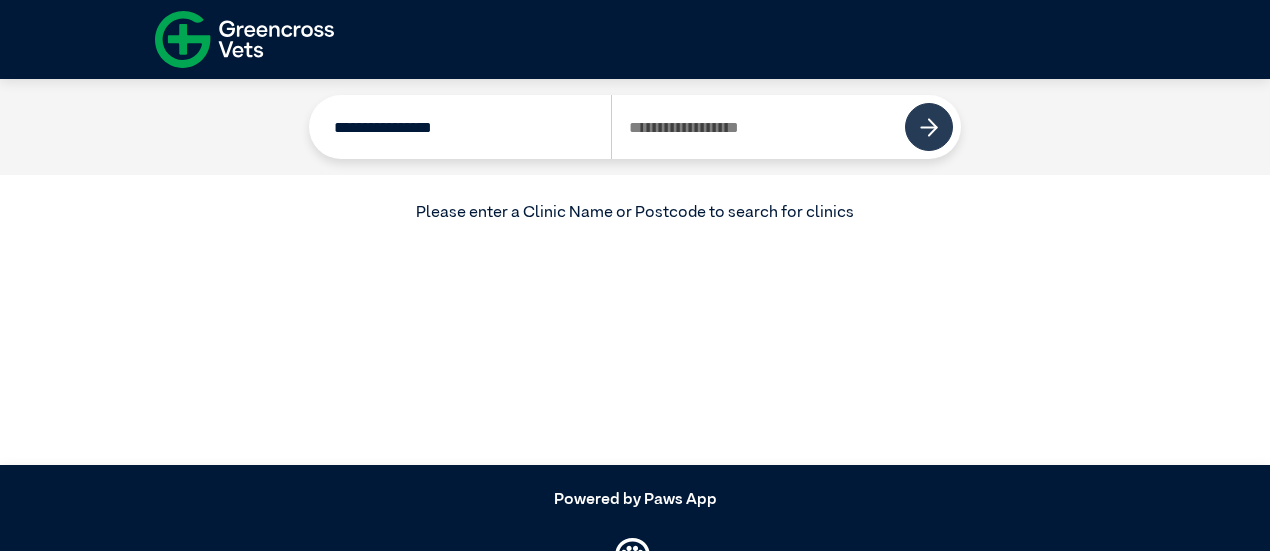 type on "**********" 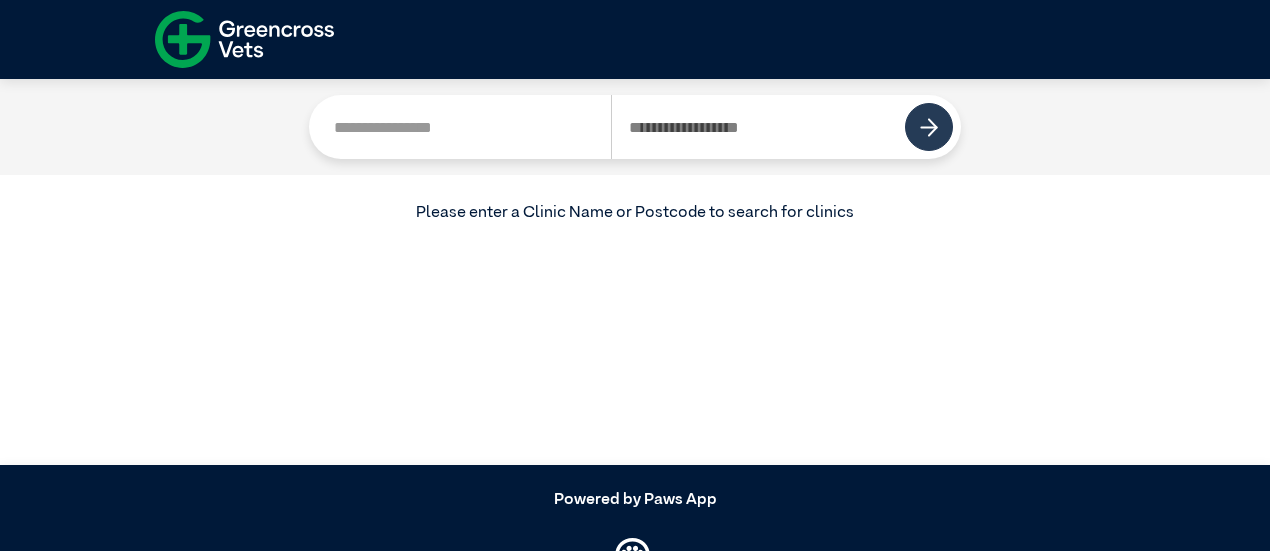 click at bounding box center (929, 127) 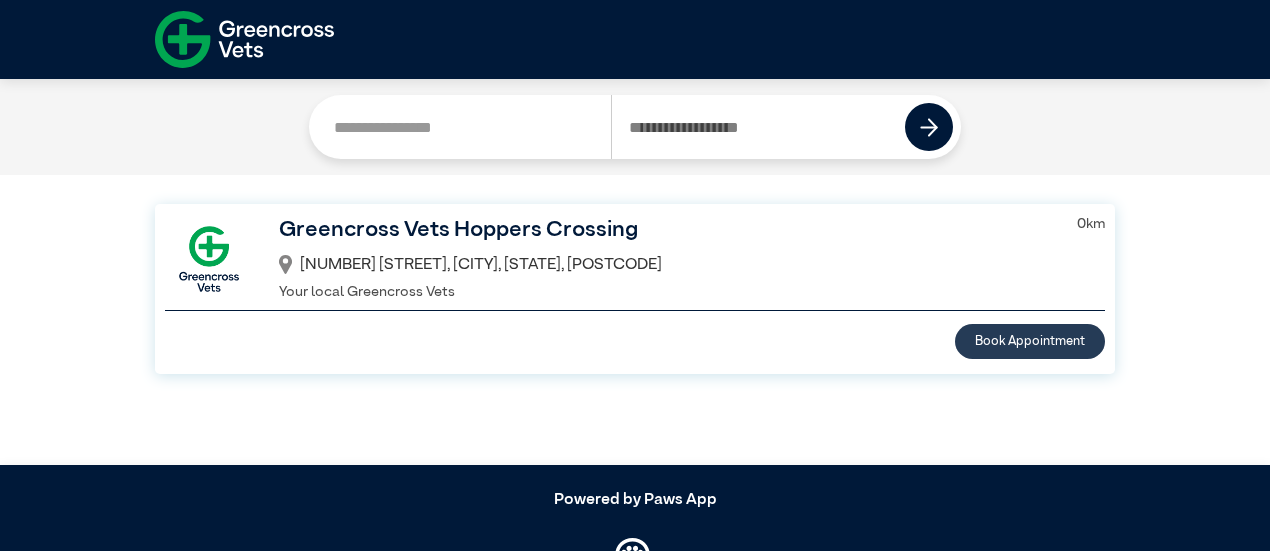 click on "Book Appointment" at bounding box center [1030, 341] 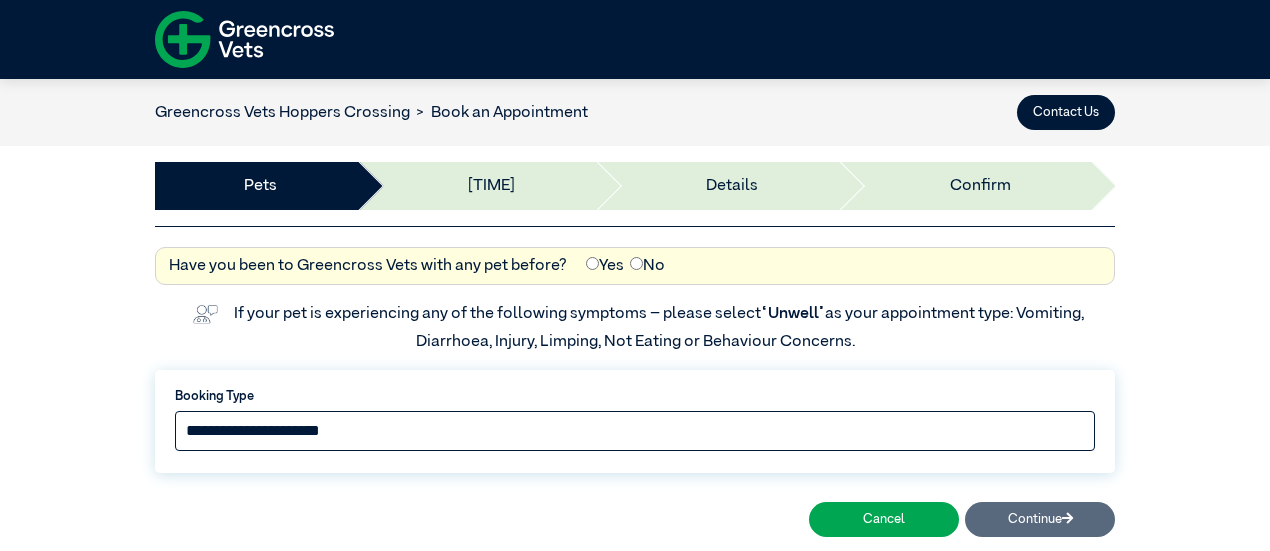 click on "**********" at bounding box center [635, 431] 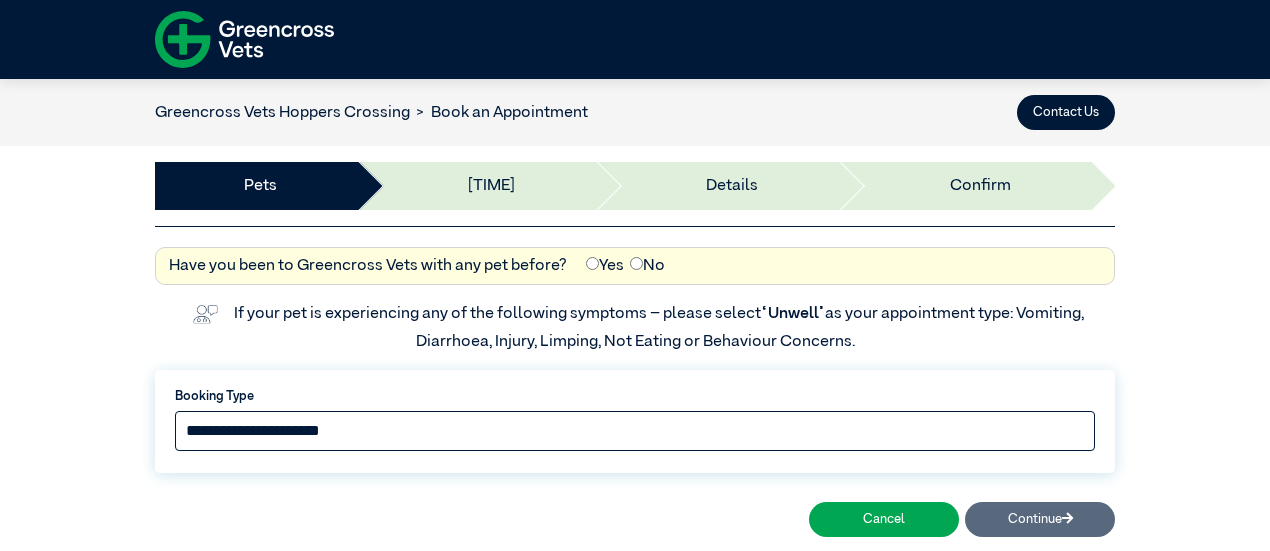 select on "*****" 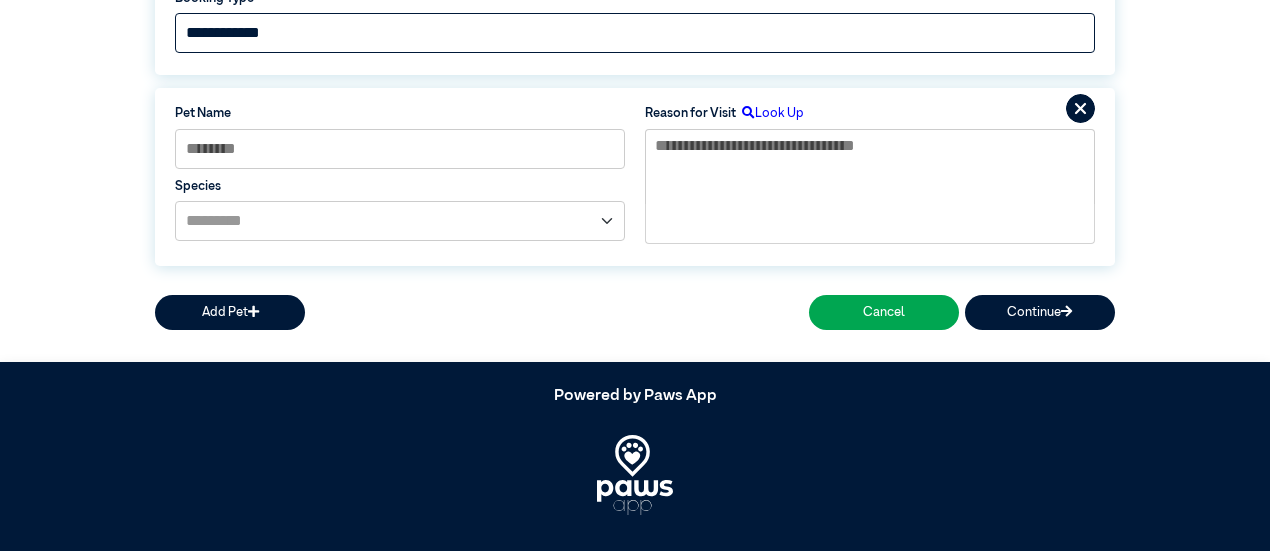 scroll, scrollTop: 422, scrollLeft: 0, axis: vertical 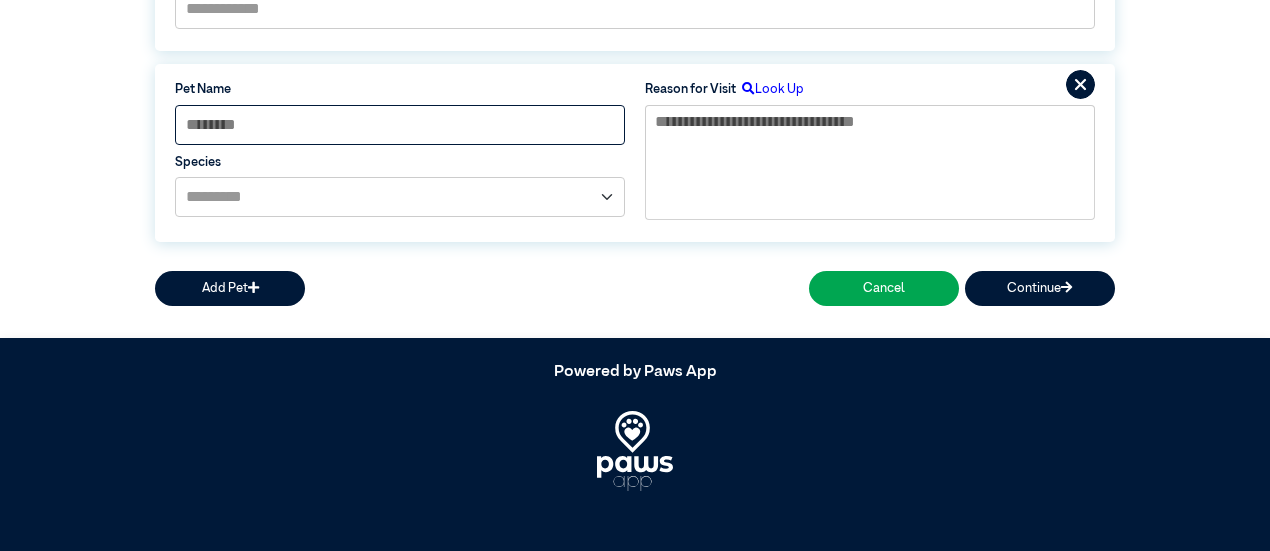 click at bounding box center [400, 125] 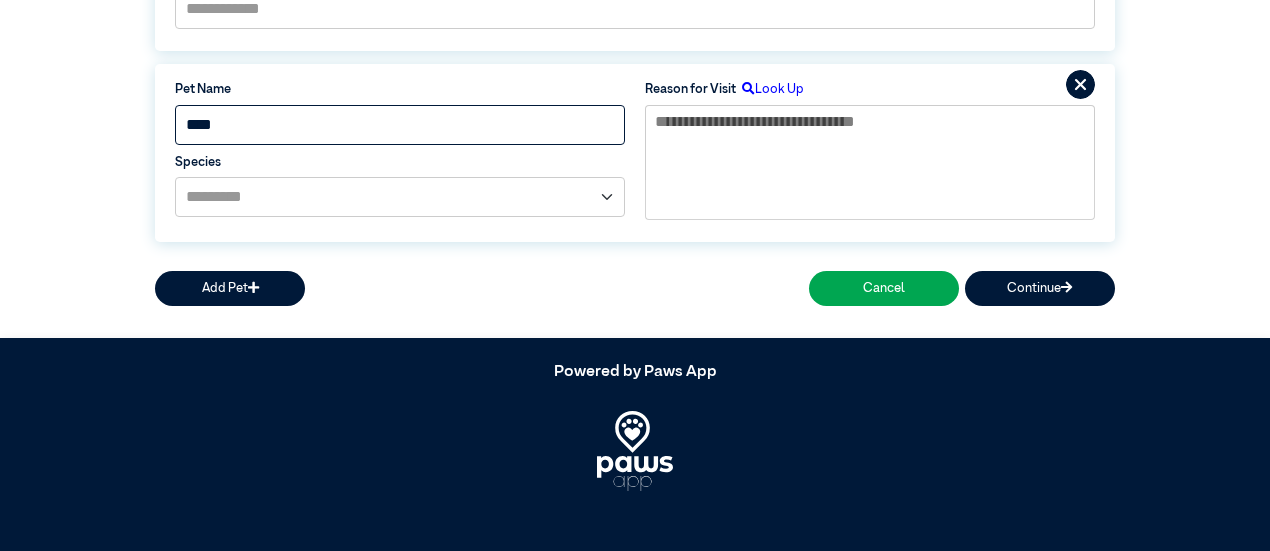 type on "****" 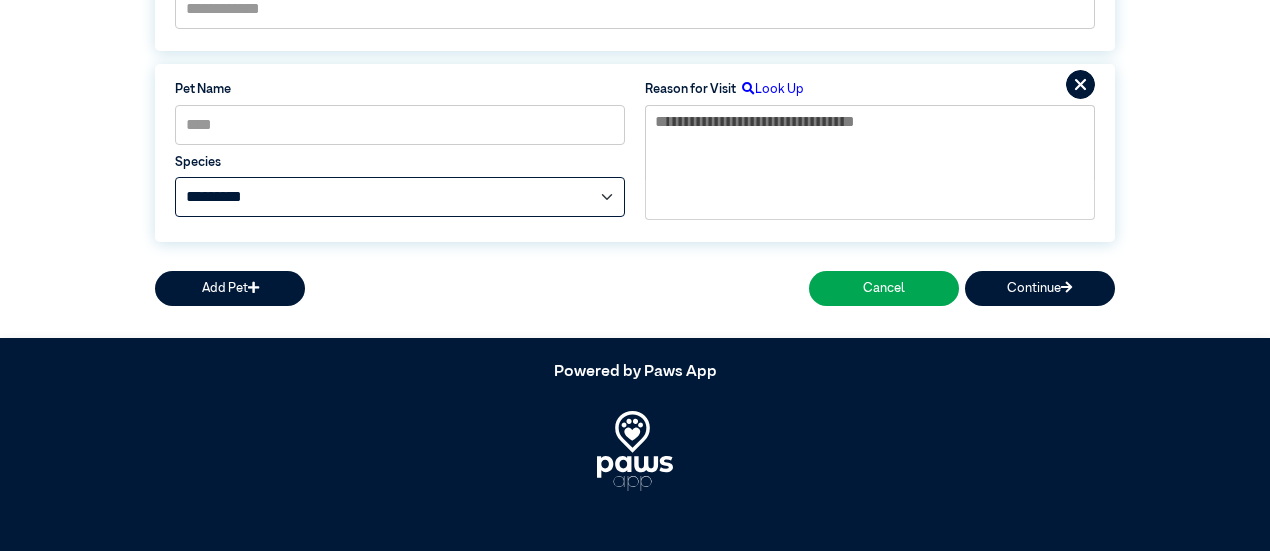 click on "**********" at bounding box center (400, 197) 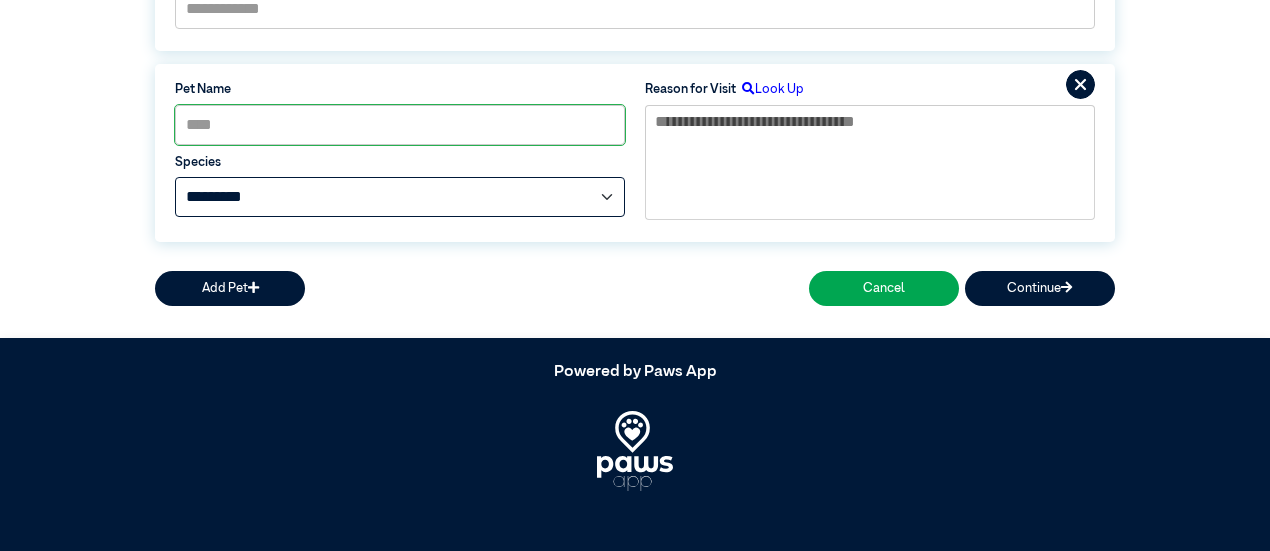 select on "*****" 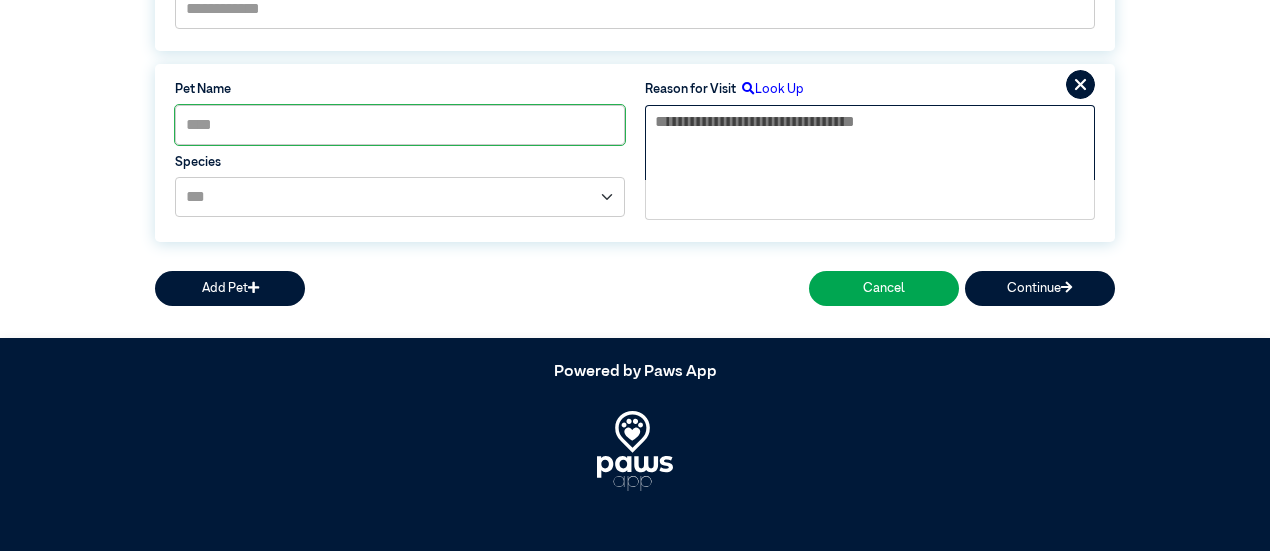 click at bounding box center [870, 143] 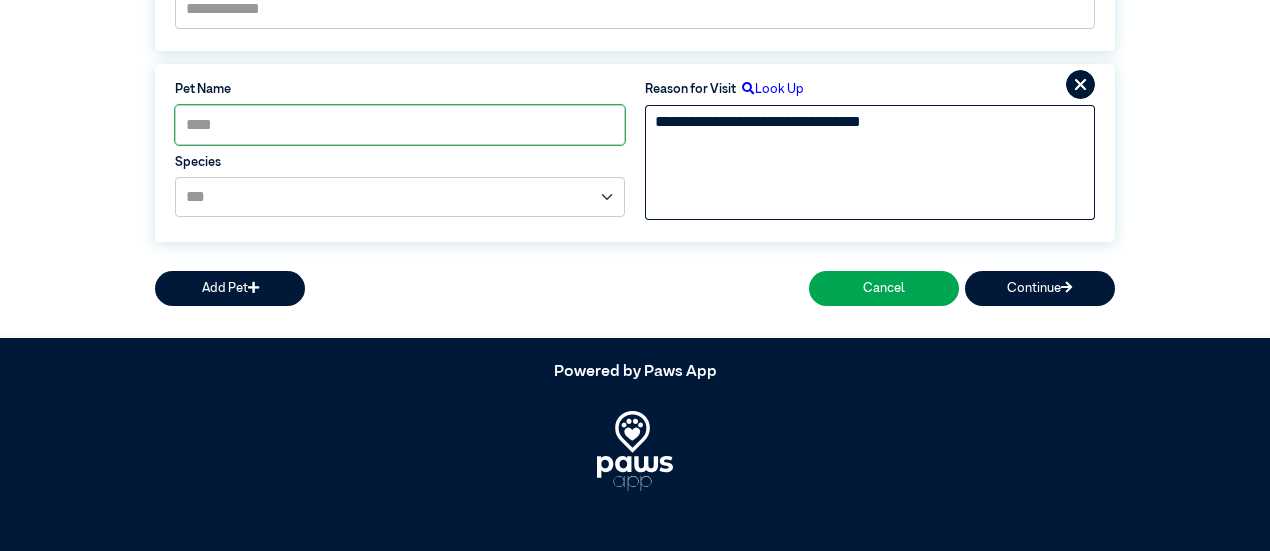 drag, startPoint x: 910, startPoint y: 129, endPoint x: 647, endPoint y: 130, distance: 263.0019 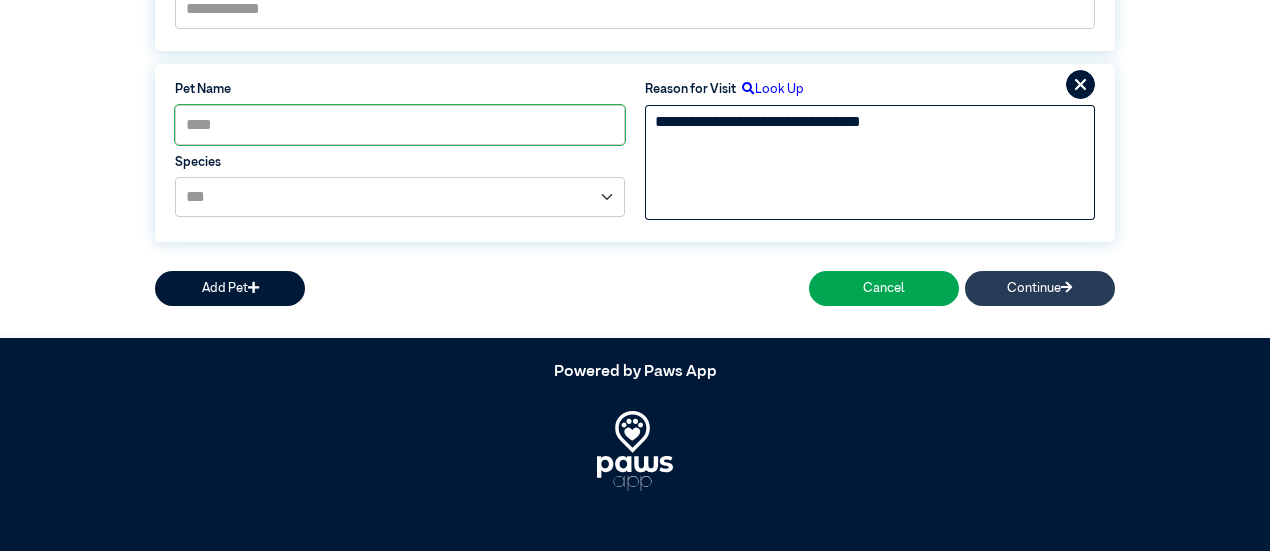 type on "**********" 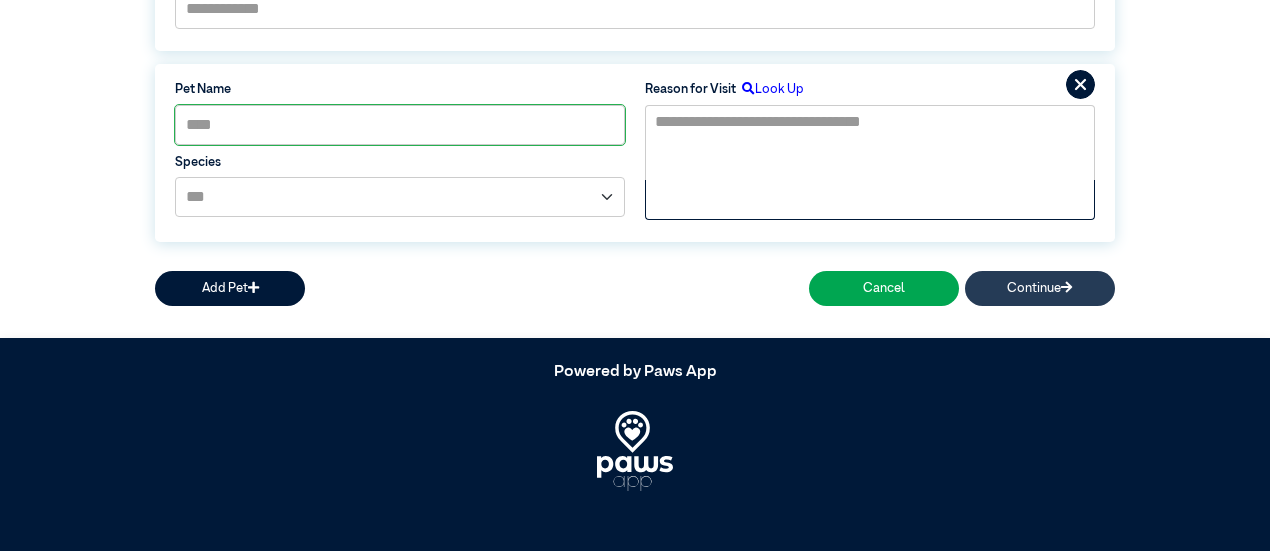 click on "Continue" at bounding box center (1040, 288) 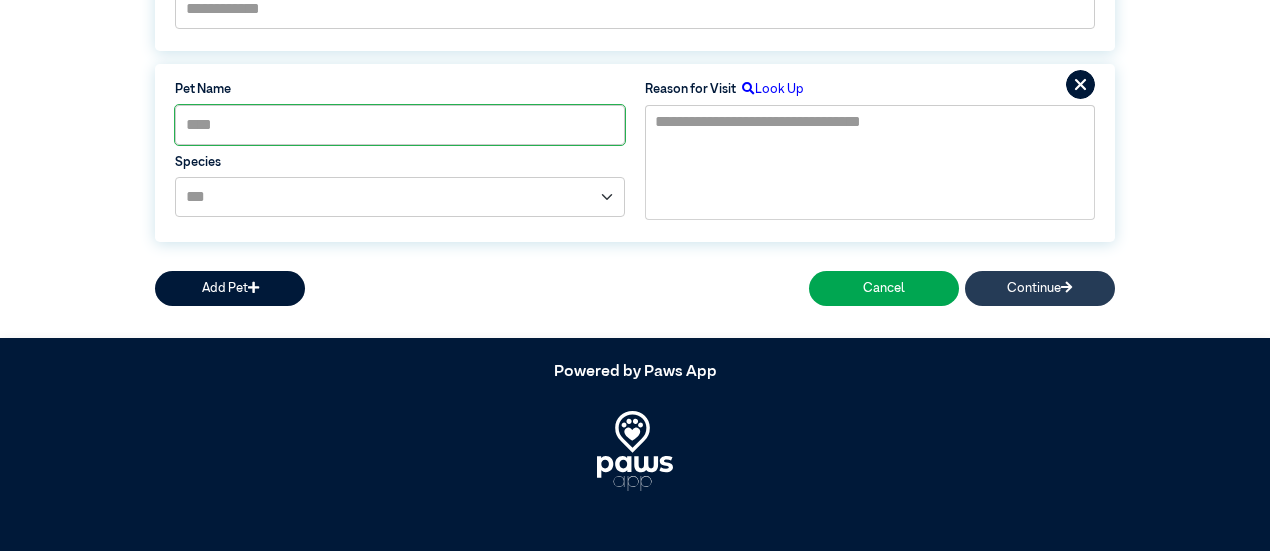 scroll, scrollTop: 403, scrollLeft: 0, axis: vertical 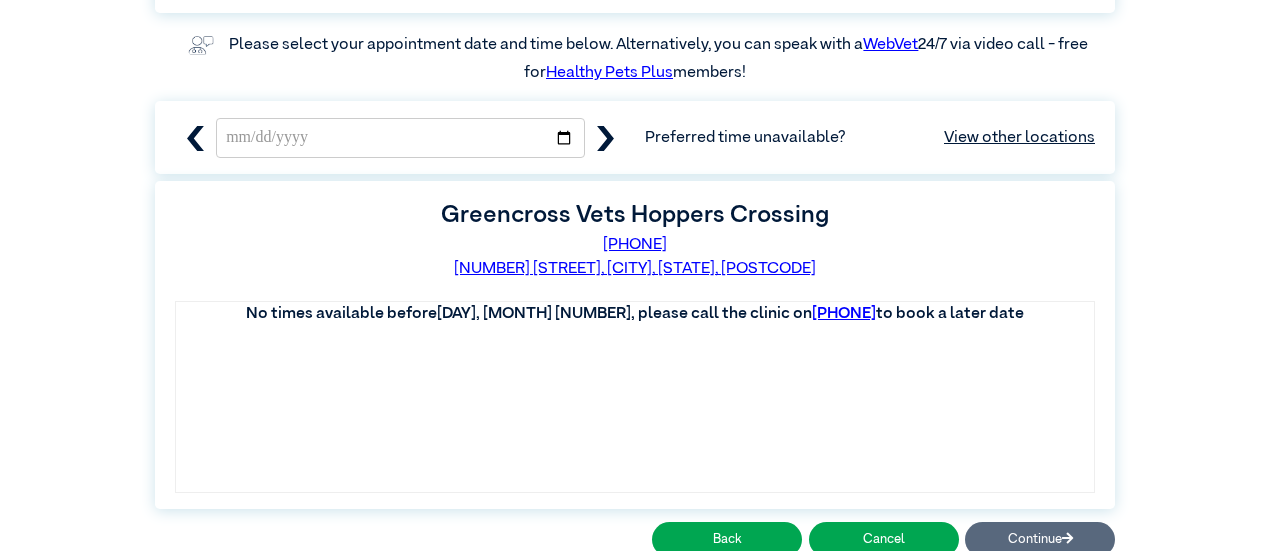 click on "View other locations" at bounding box center [1019, 138] 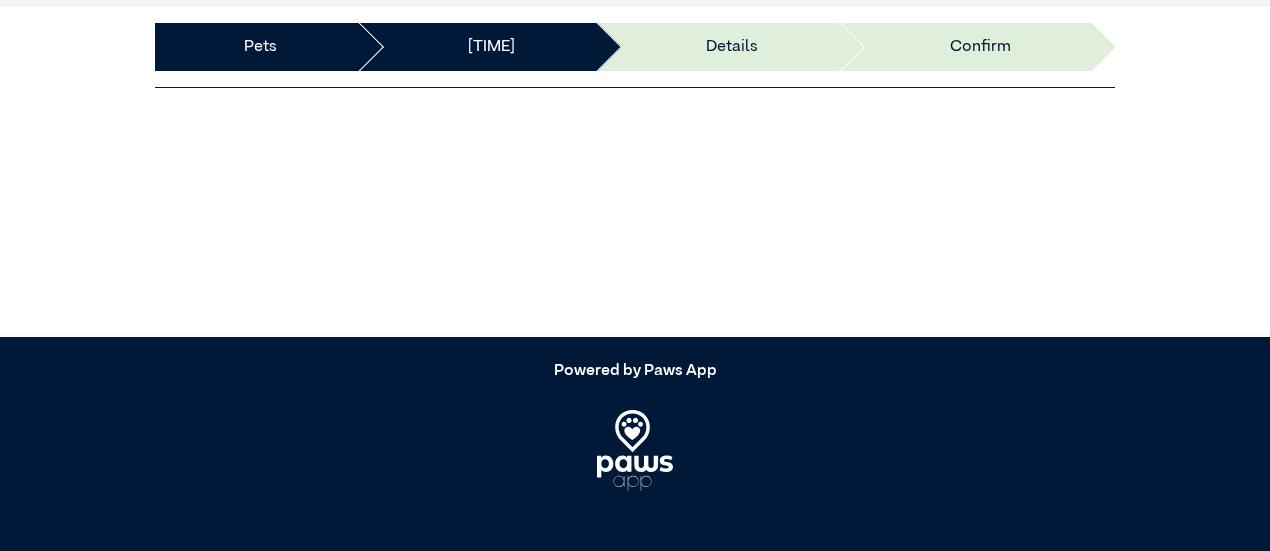 scroll, scrollTop: 392, scrollLeft: 0, axis: vertical 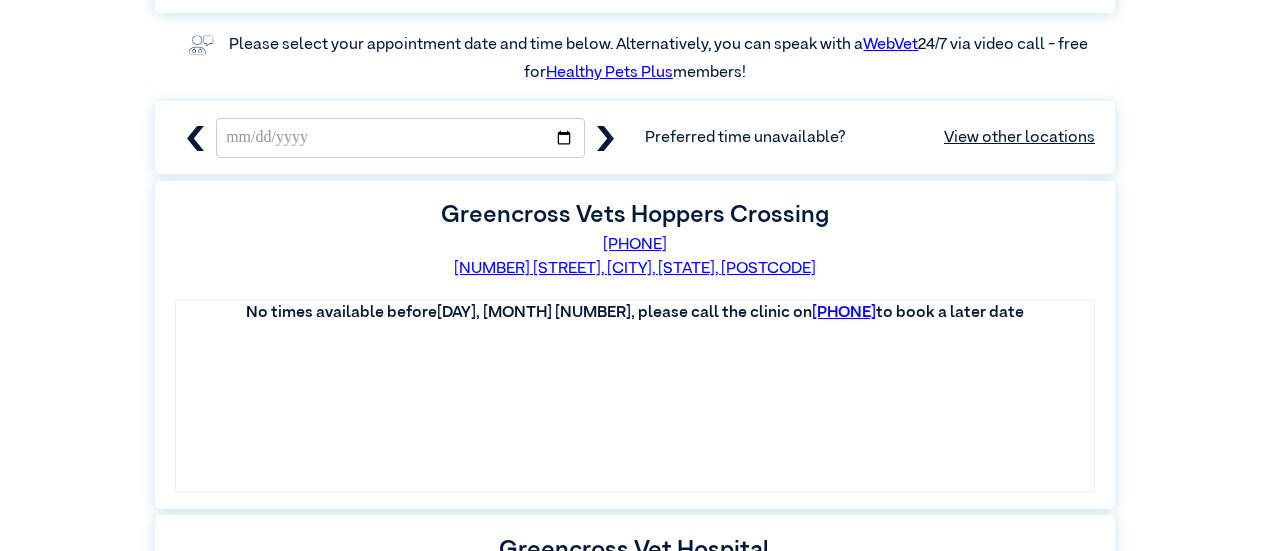 click on "Greencross Vets Hoppers Crossing
[PHONE] [NUMBER] [STREET], [CITY], [STATE], [POSTCODE]" at bounding box center (400, 138) 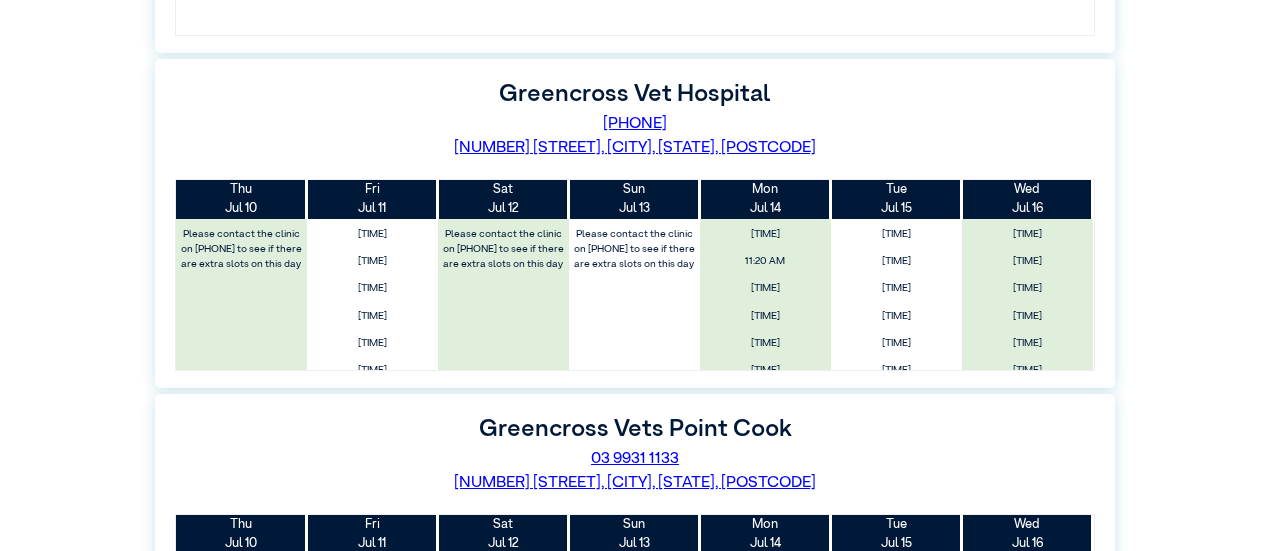 scroll, scrollTop: 849, scrollLeft: 0, axis: vertical 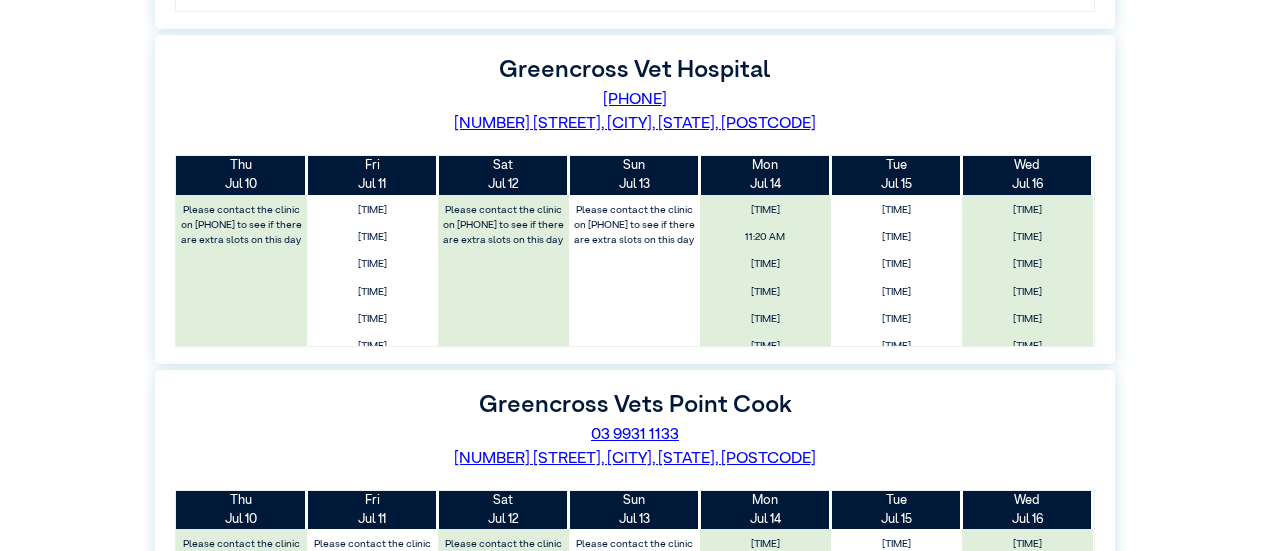 click on "[DAY]
[MONTH]    [NUMBER] [DAY]
[MONTH]    [NUMBER] [DAY]
[MONTH]    [NUMBER] [DAY]
[MONTH]    [NUMBER] [DAY]
[MONTH]    [NUMBER] [DAY]
[MONTH]    [NUMBER] [DAY]
[MONTH]    [NUMBER] [TIME] [TIME] [TIME] [TIME] [TIME] [TIME]" at bounding box center [634, -84] 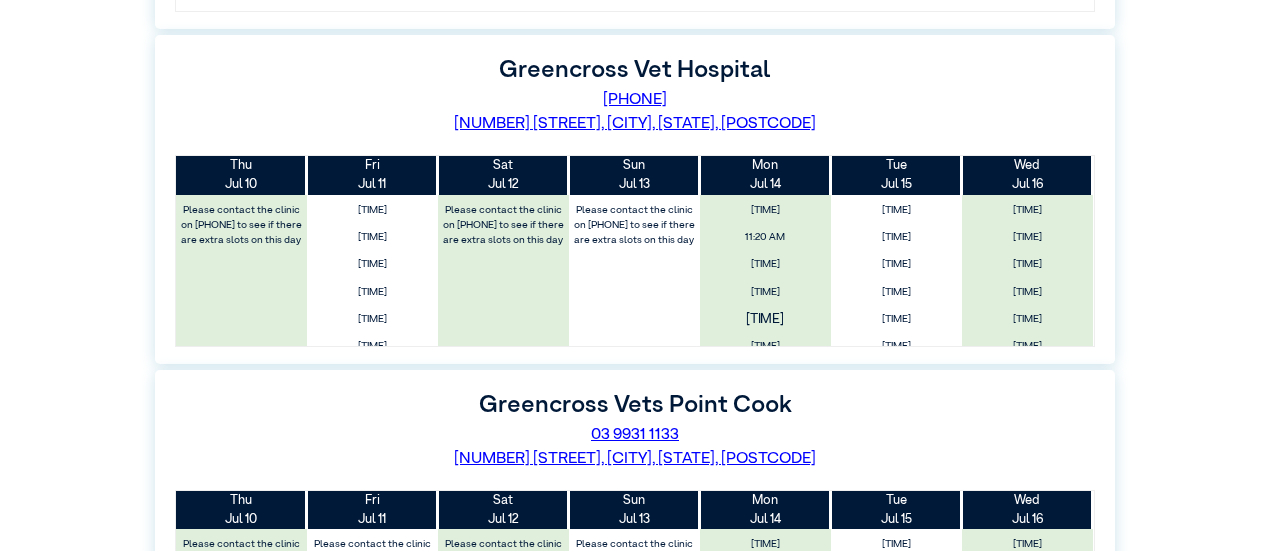 click on "[TIME]" at bounding box center (765, 319) 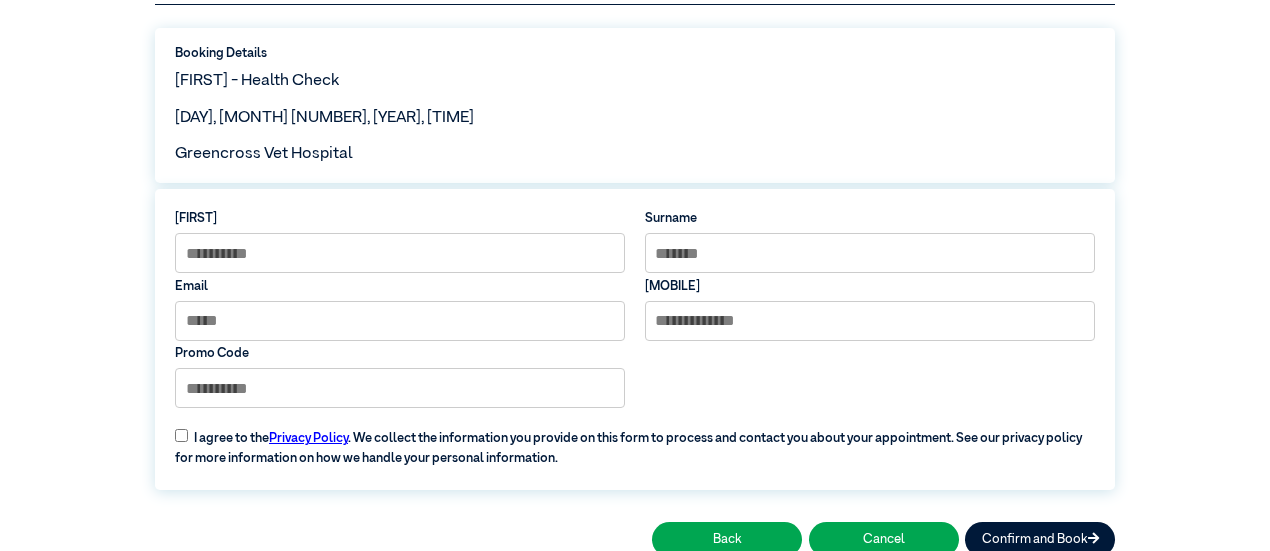 scroll, scrollTop: 234, scrollLeft: 0, axis: vertical 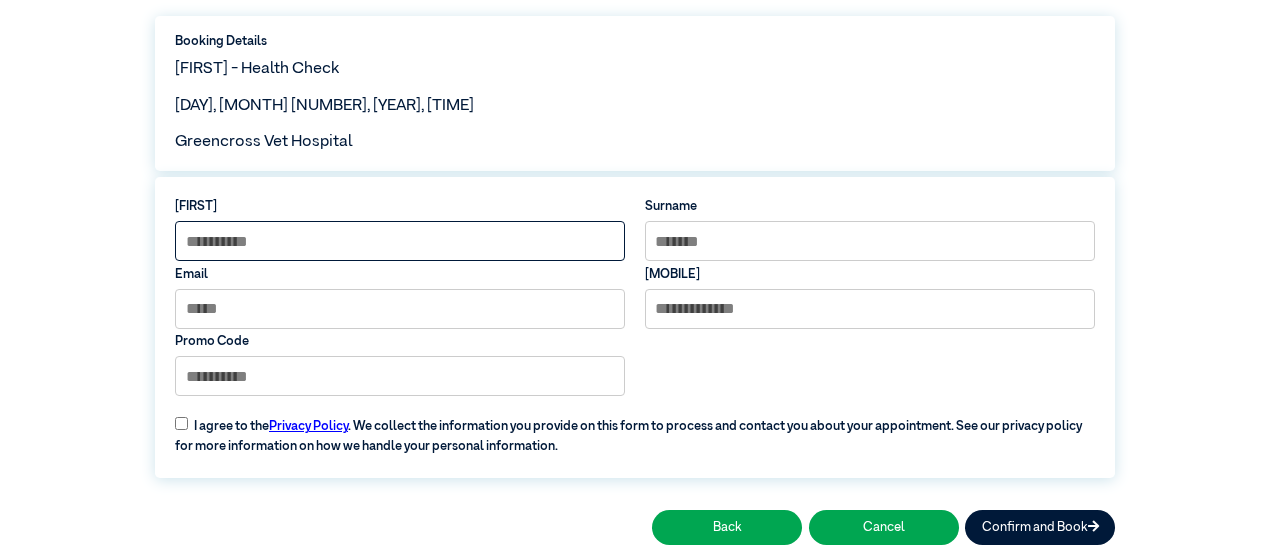 click at bounding box center [400, 241] 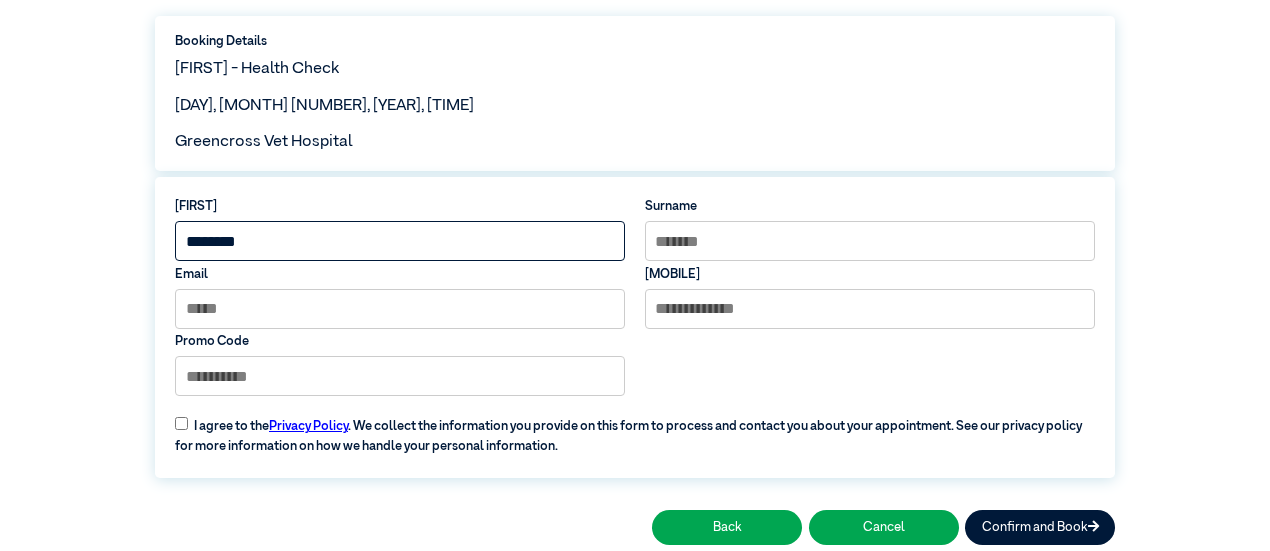 type on "*******" 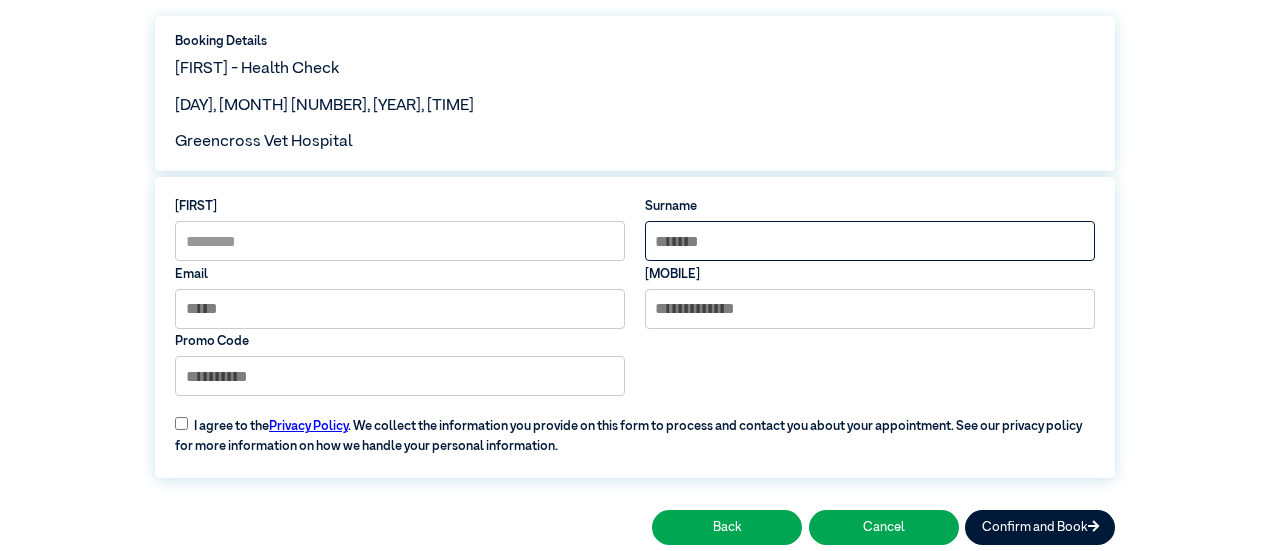 click at bounding box center (870, 241) 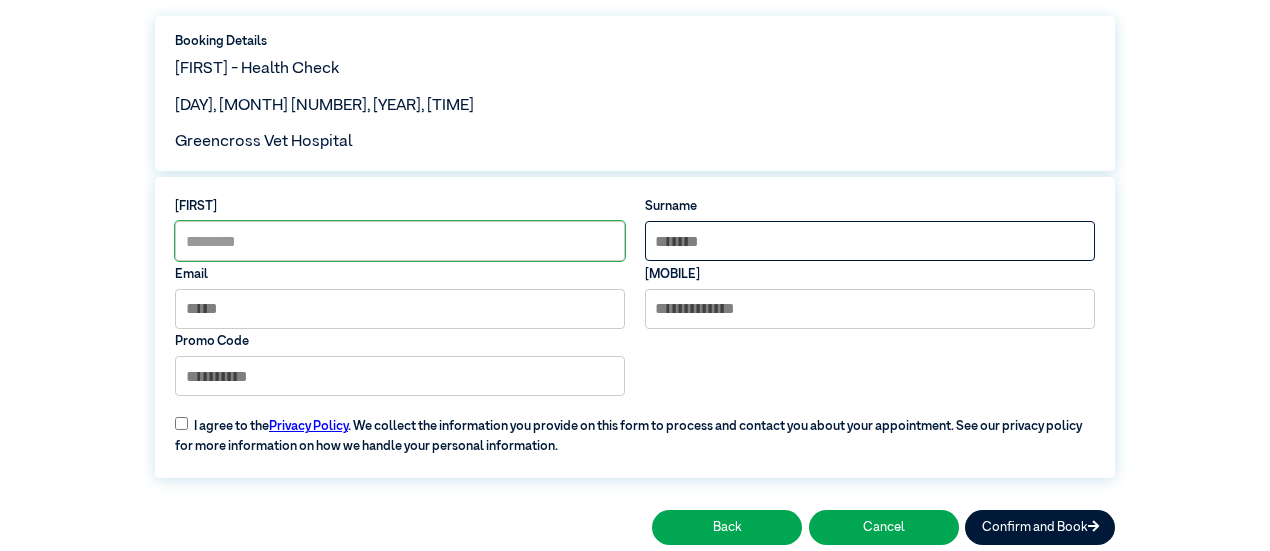 type on "****" 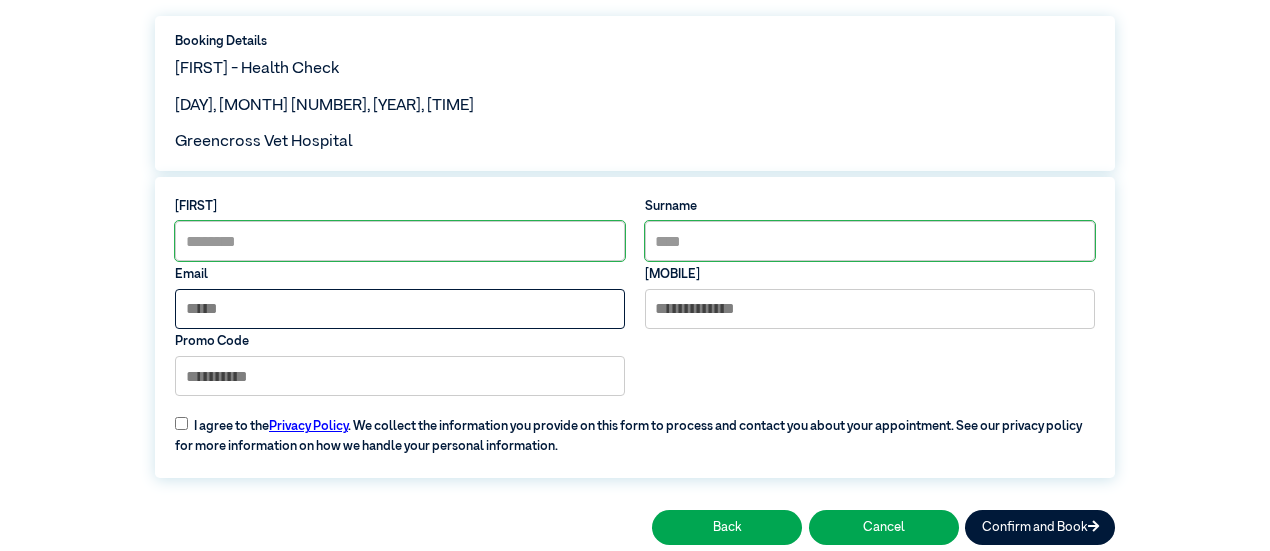 click at bounding box center [400, 309] 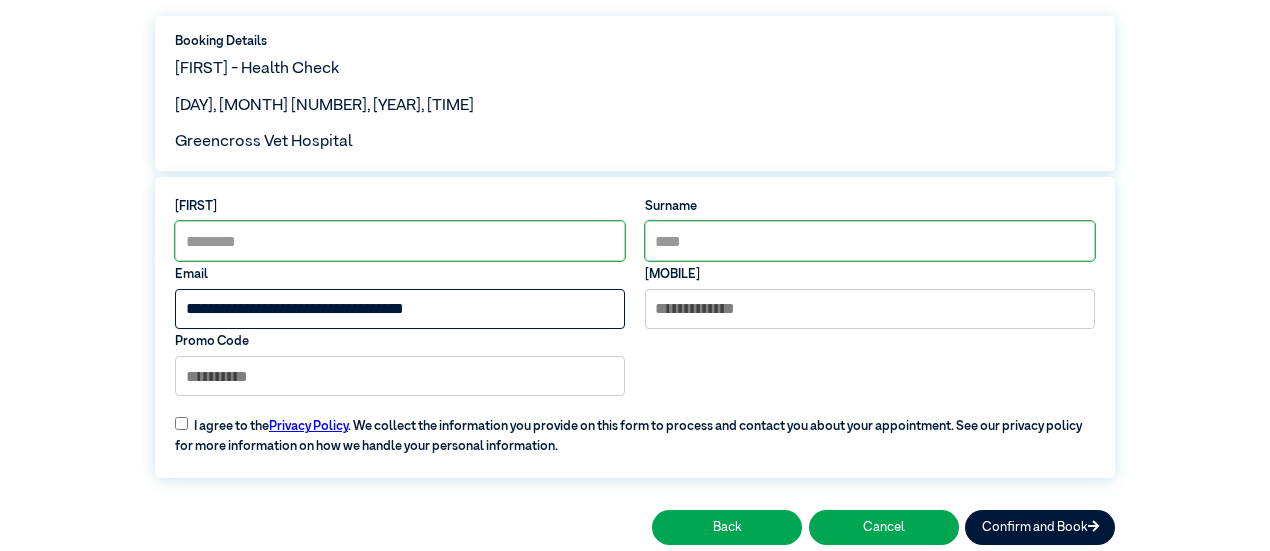 type on "**********" 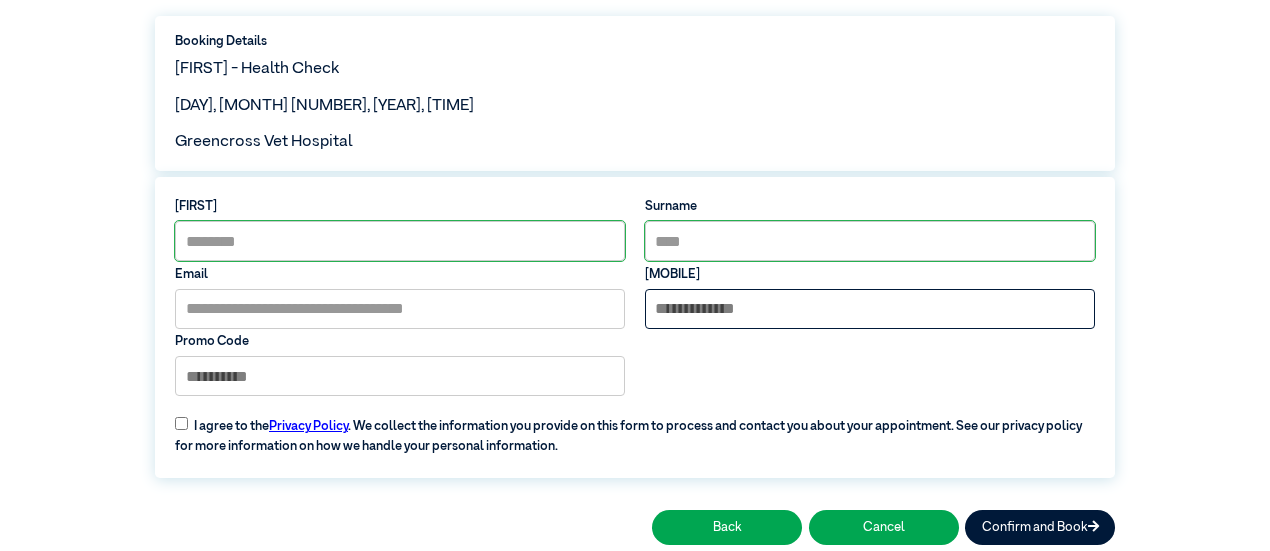 click at bounding box center [870, 309] 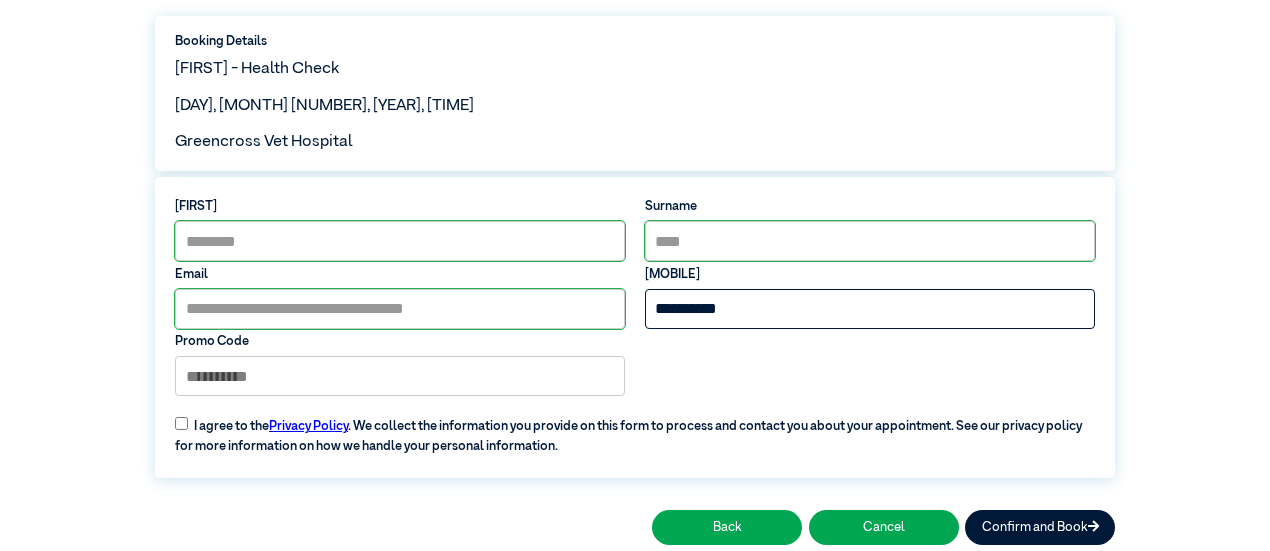 scroll, scrollTop: 308, scrollLeft: 0, axis: vertical 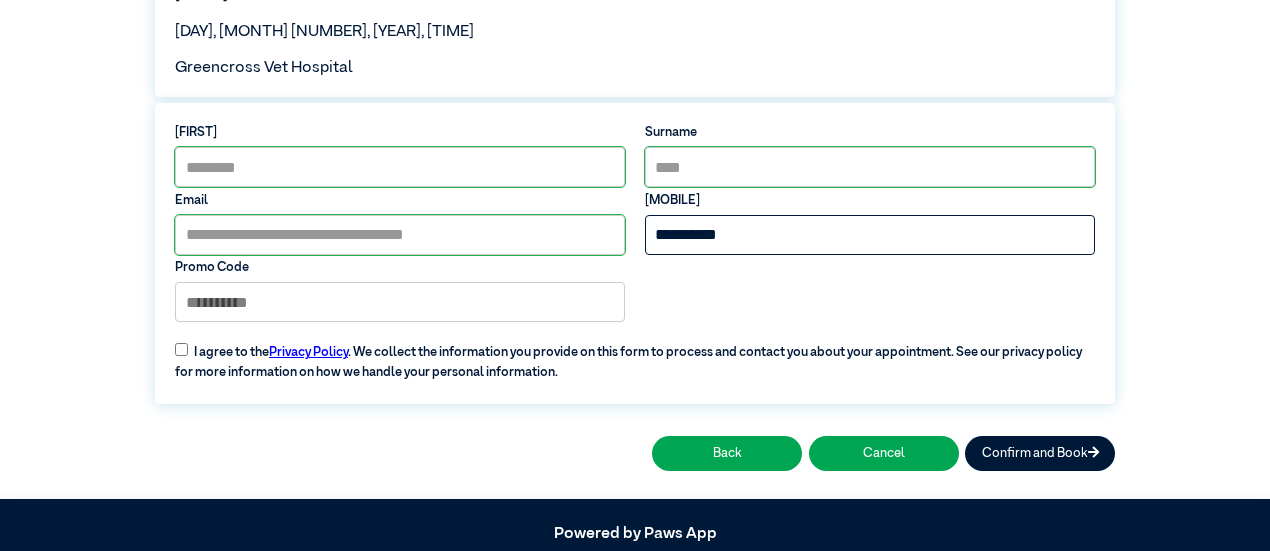 type on "**********" 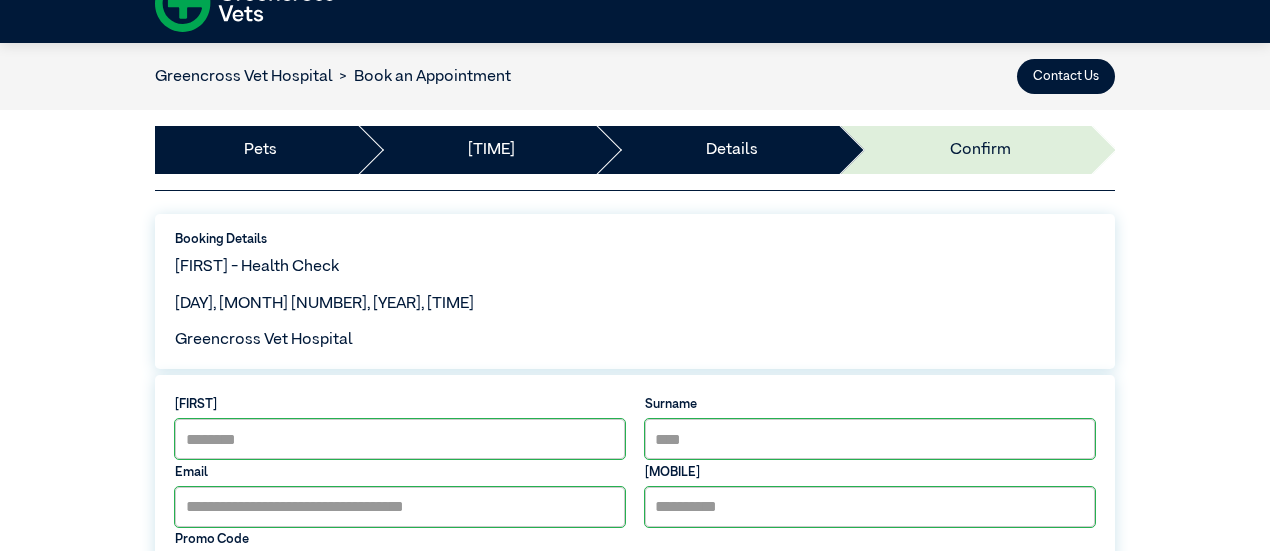 scroll, scrollTop: 30, scrollLeft: 0, axis: vertical 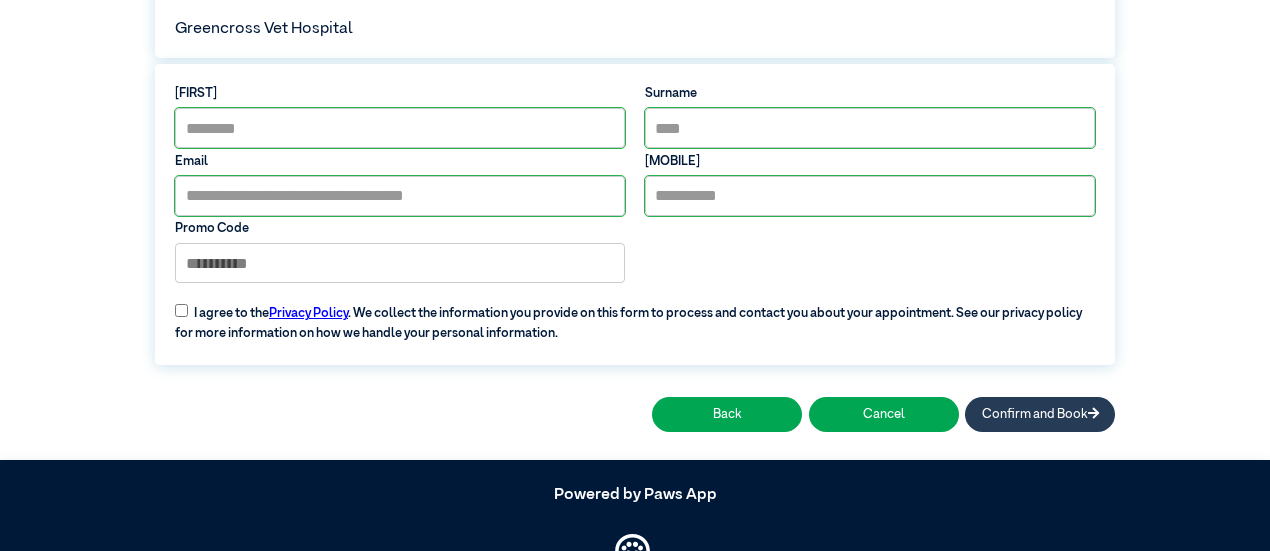 click on "Confirm and Book" at bounding box center [1040, 414] 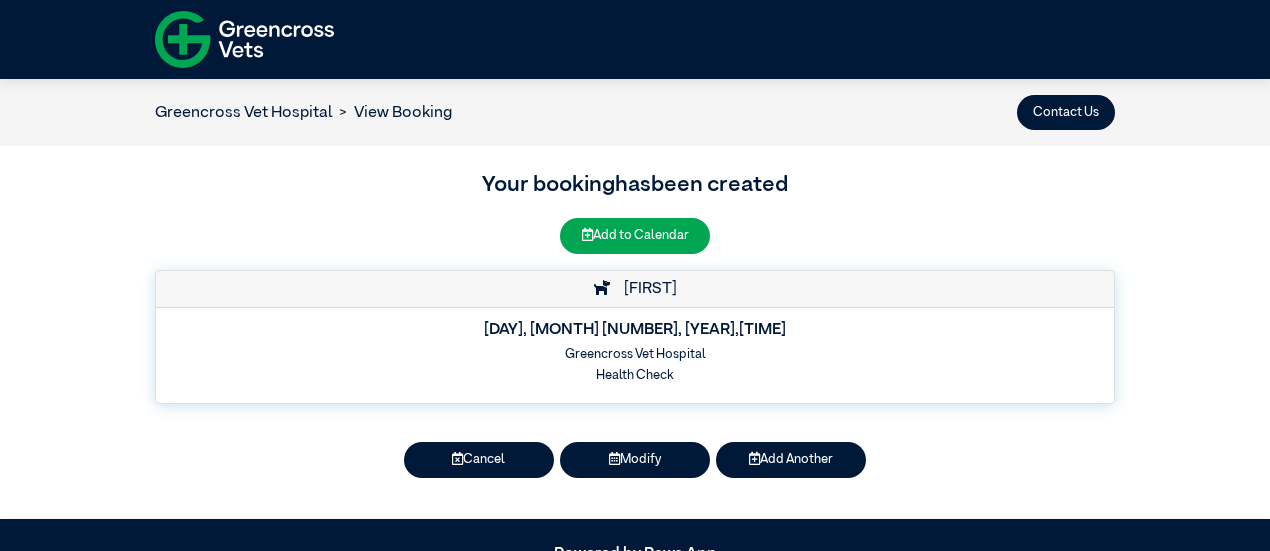 scroll, scrollTop: 0, scrollLeft: 0, axis: both 